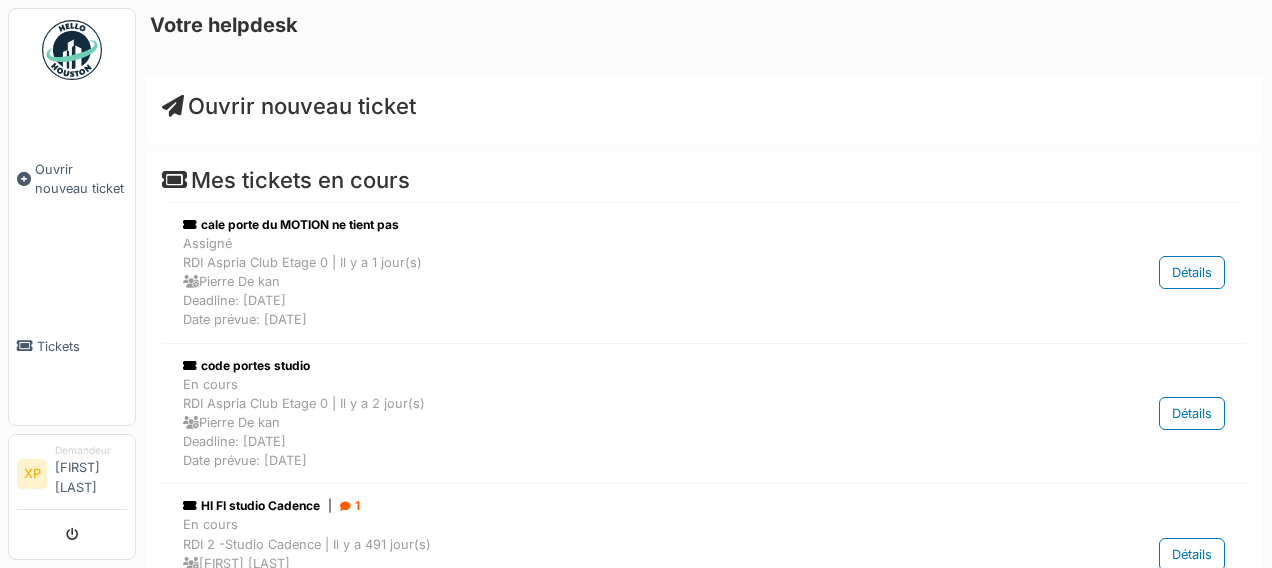 scroll, scrollTop: 0, scrollLeft: 0, axis: both 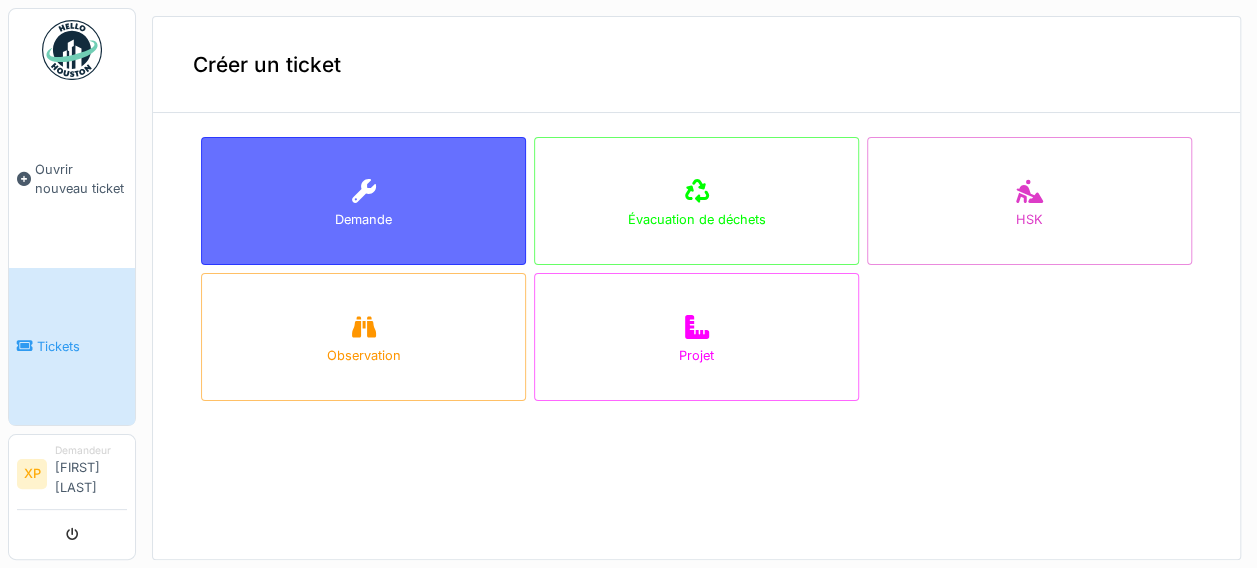 click 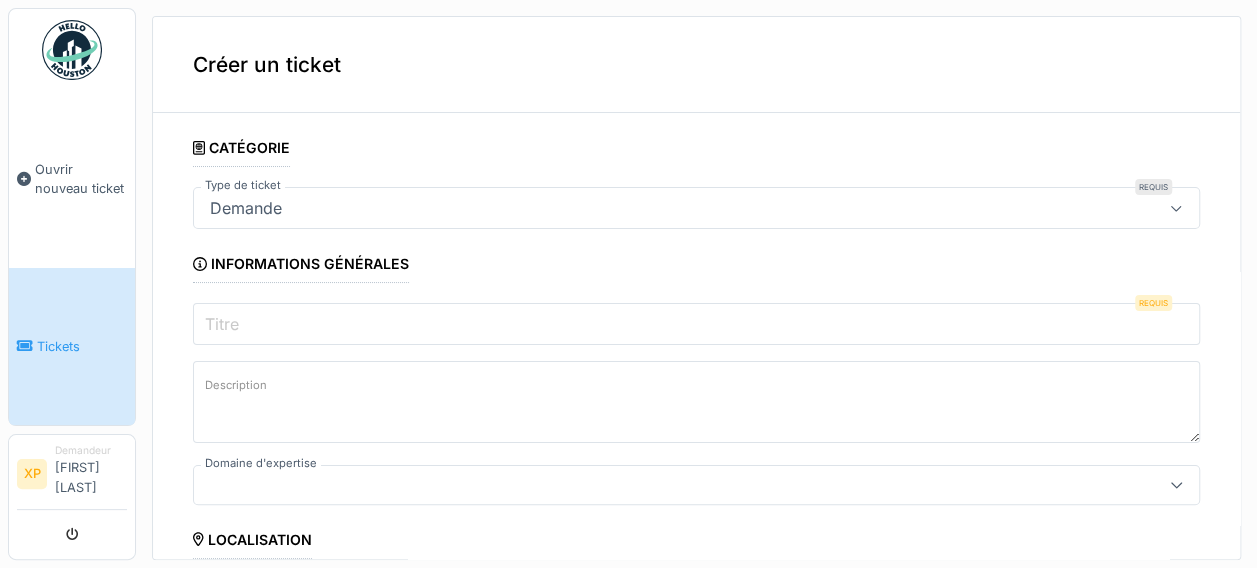 click on "Titre" at bounding box center [696, 324] 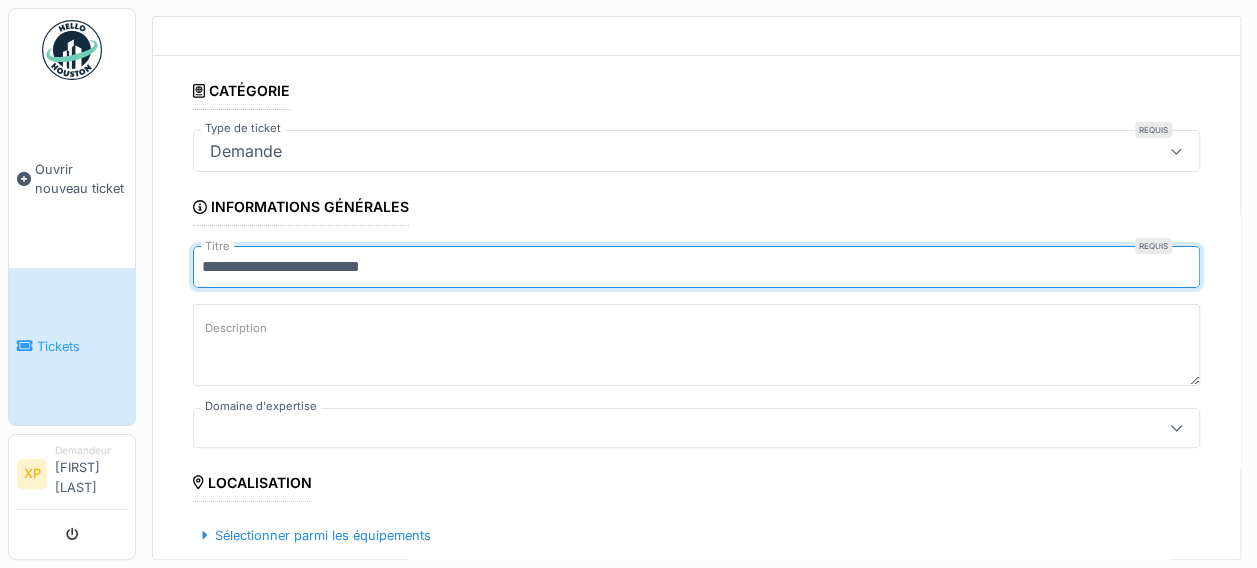 scroll, scrollTop: 100, scrollLeft: 0, axis: vertical 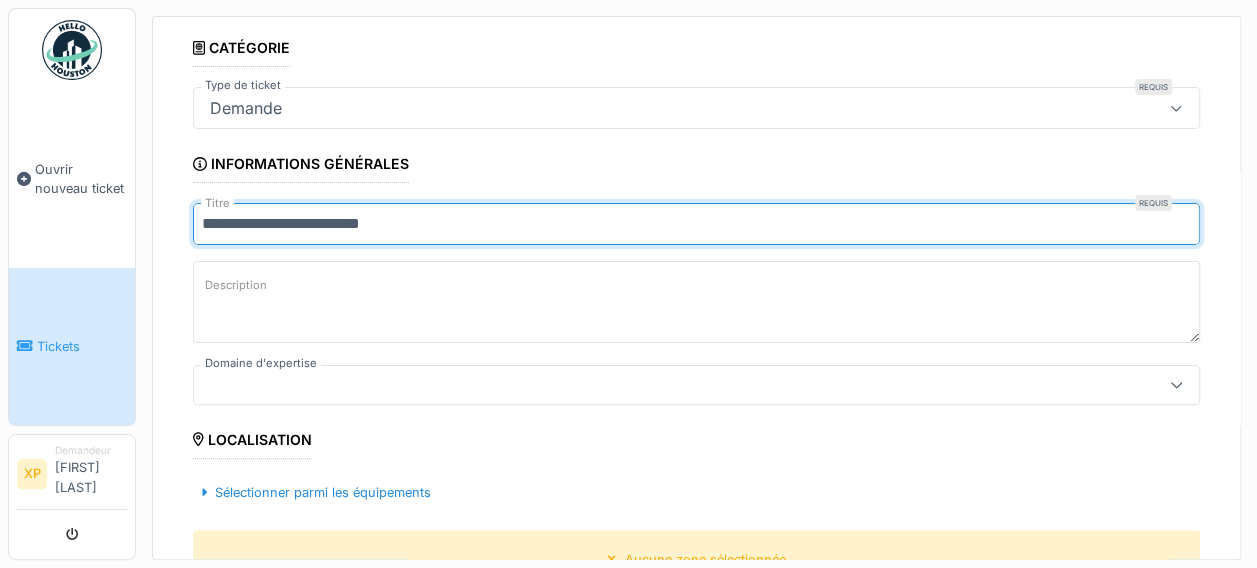 type on "**********" 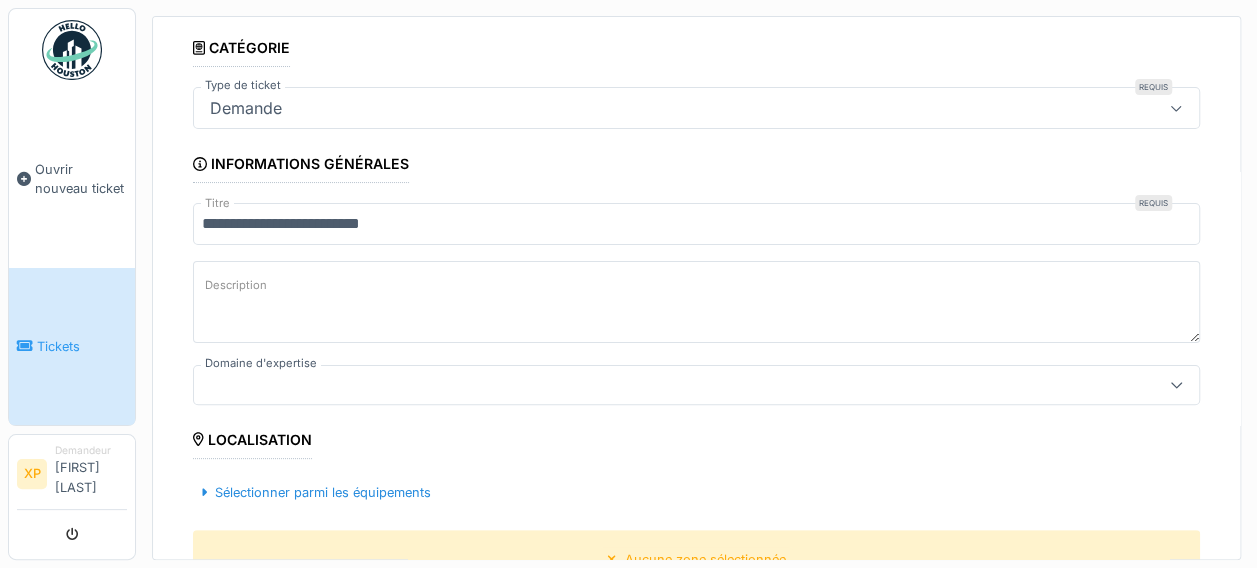 click on "Description" at bounding box center (696, 302) 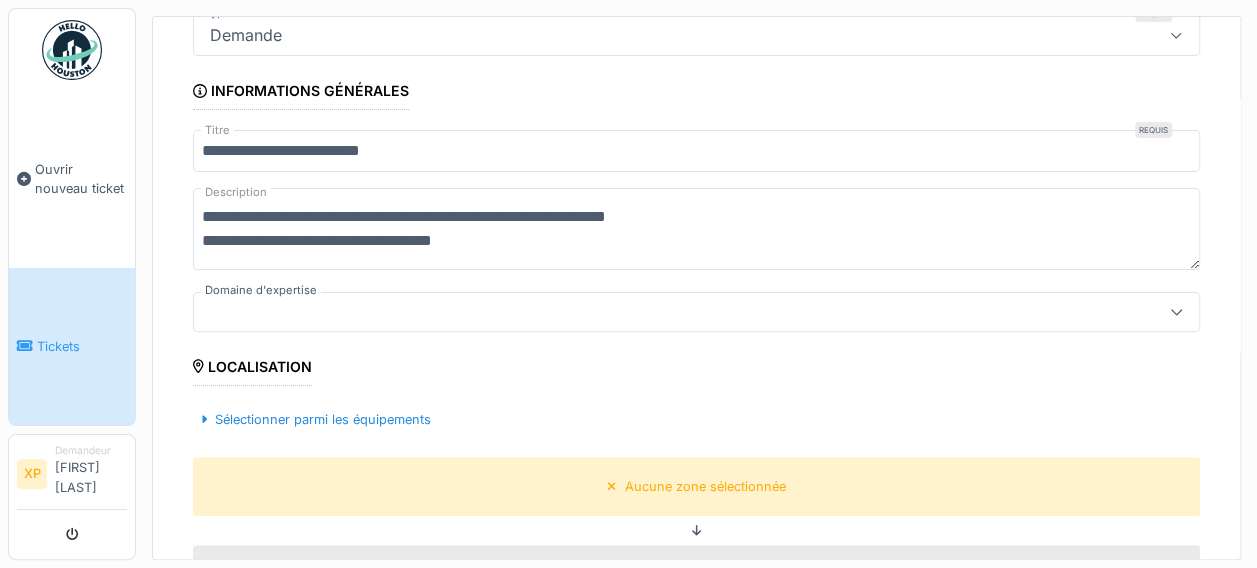 scroll, scrollTop: 200, scrollLeft: 0, axis: vertical 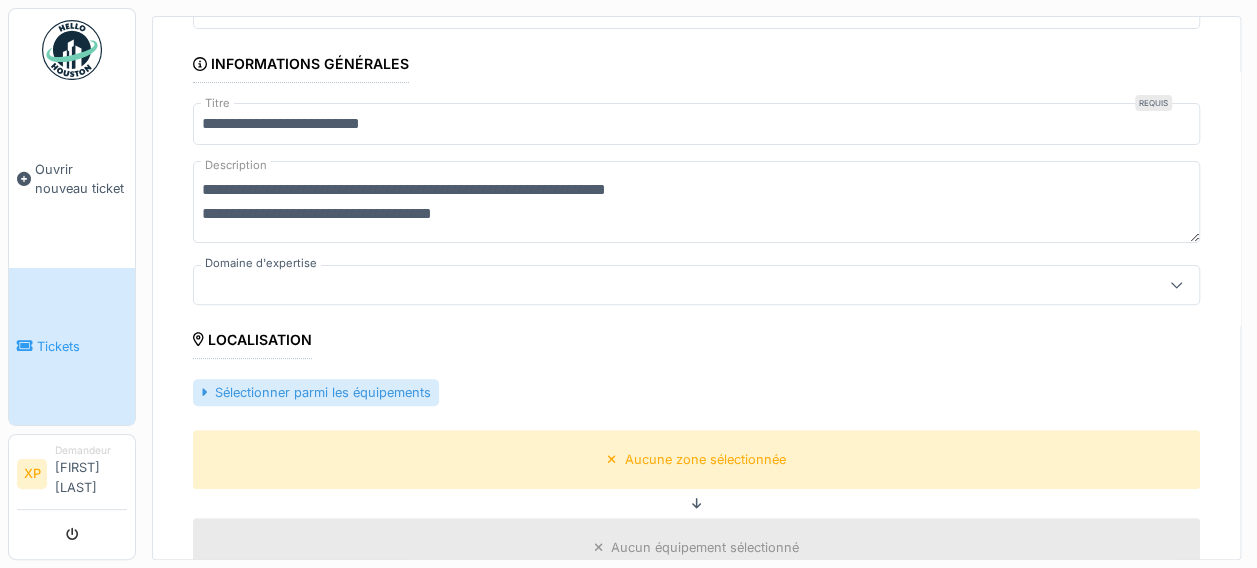type on "**********" 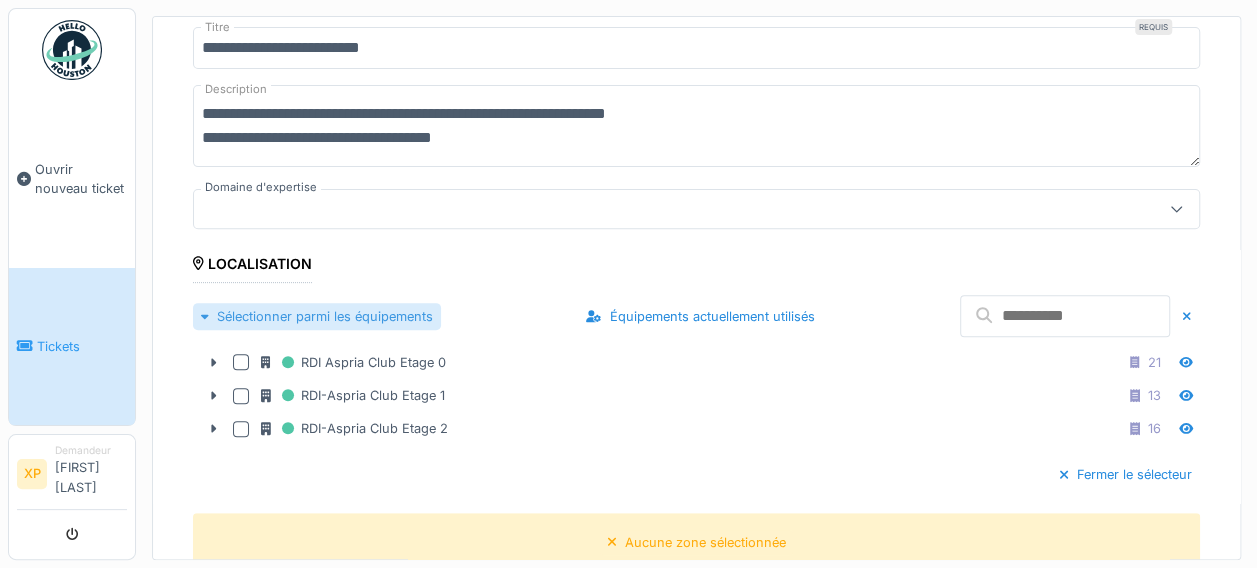 scroll, scrollTop: 300, scrollLeft: 0, axis: vertical 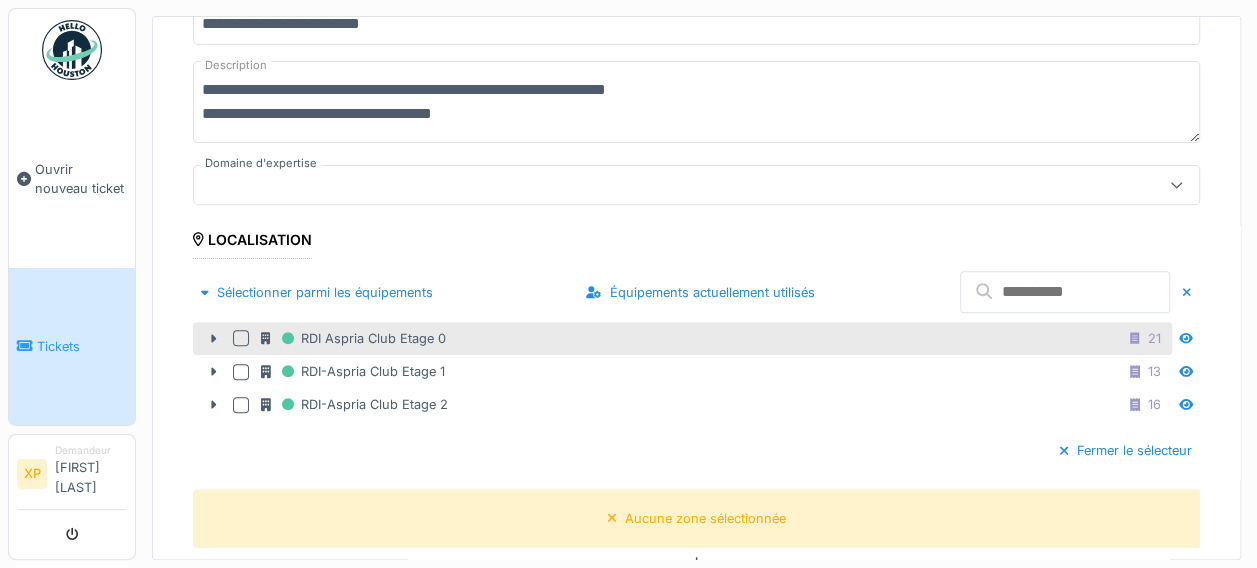 click at bounding box center (241, 338) 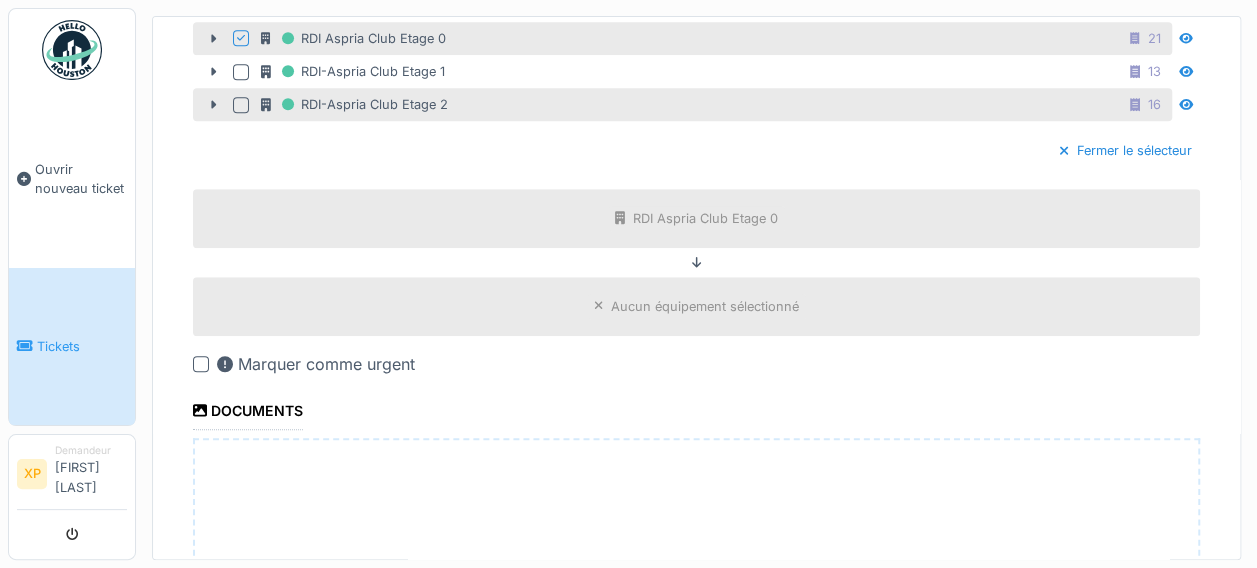 scroll, scrollTop: 700, scrollLeft: 0, axis: vertical 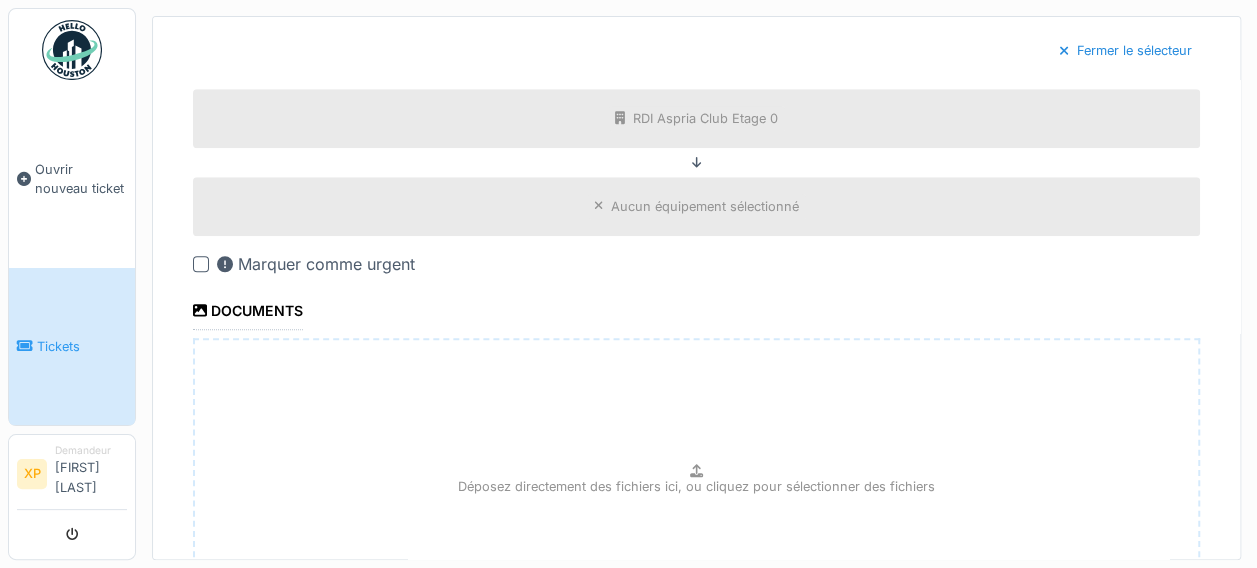 click at bounding box center (201, 264) 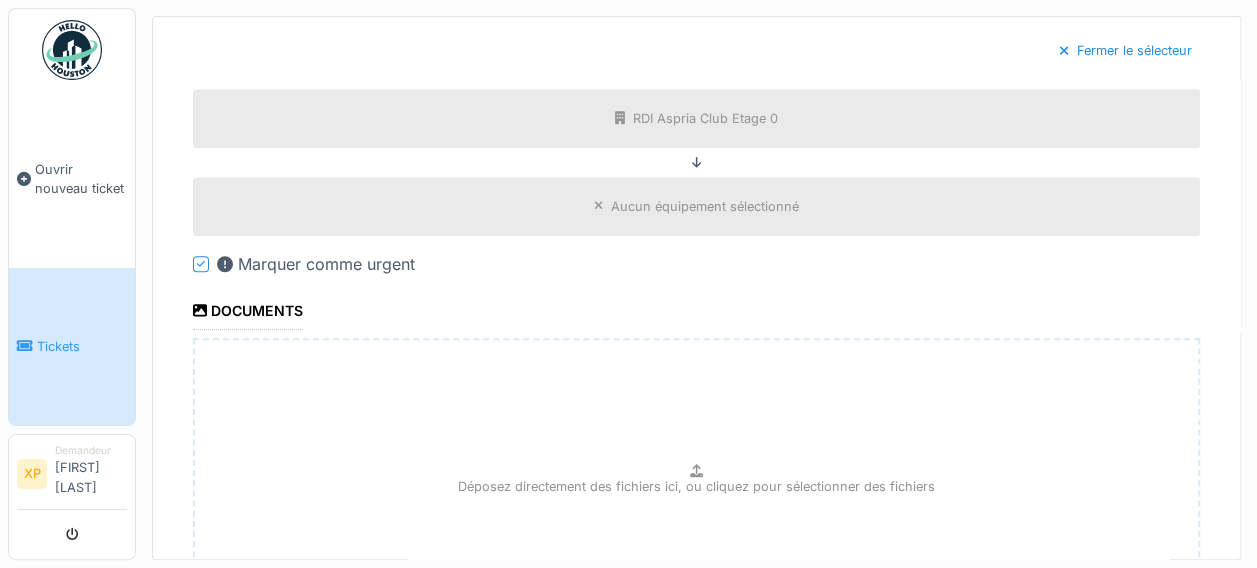 scroll, scrollTop: 899, scrollLeft: 0, axis: vertical 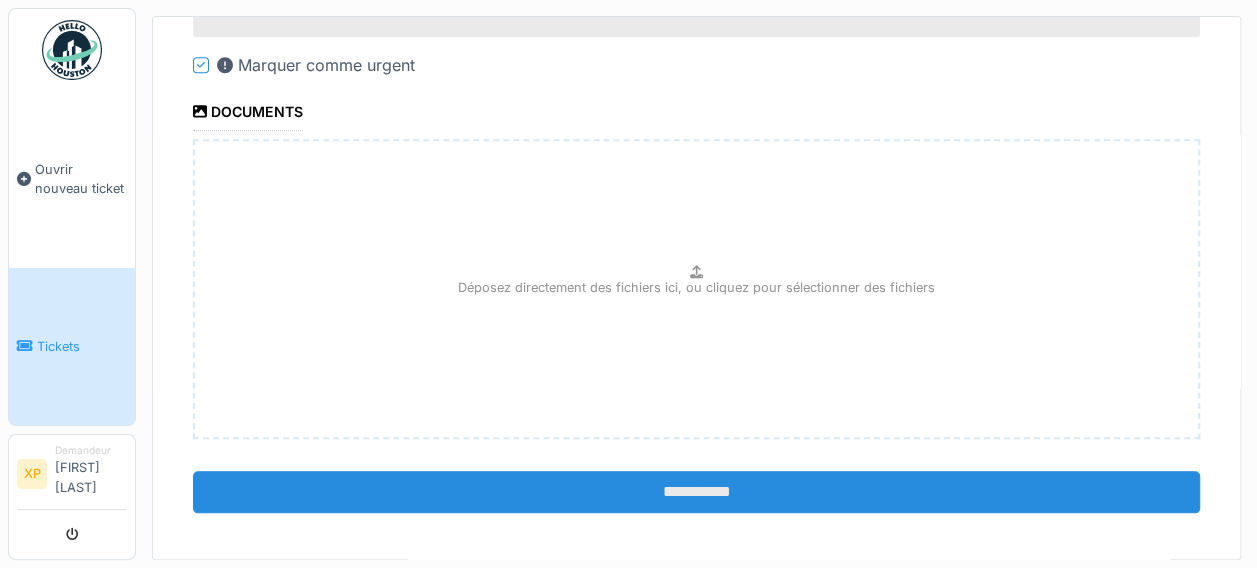 click on "**********" at bounding box center [696, 492] 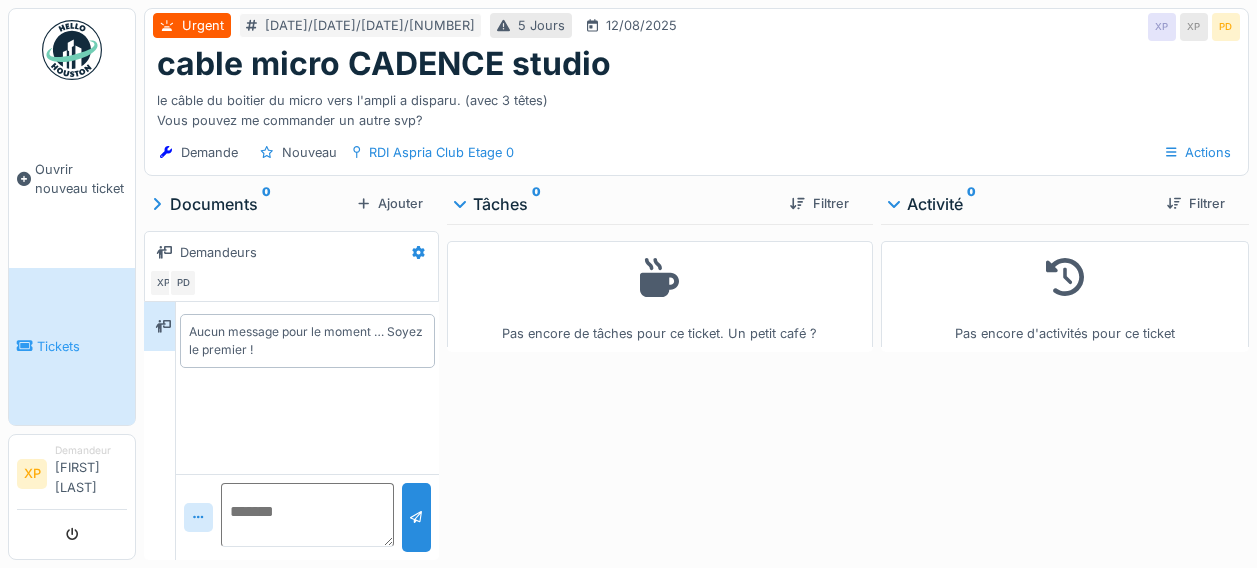scroll, scrollTop: 0, scrollLeft: 0, axis: both 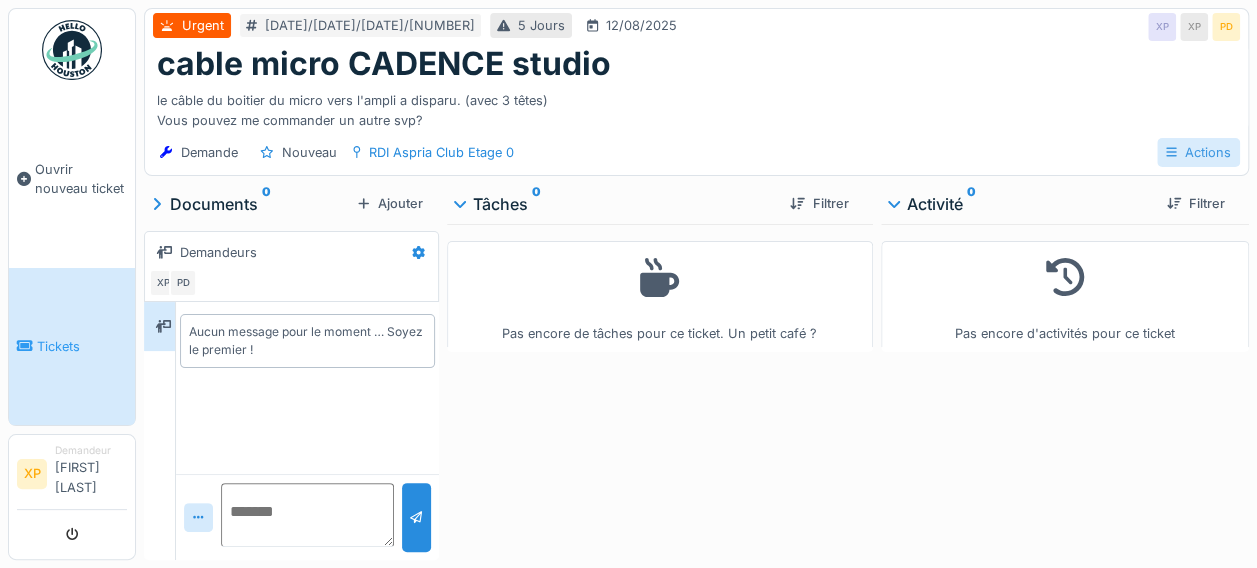 click on "Actions" at bounding box center [1198, 152] 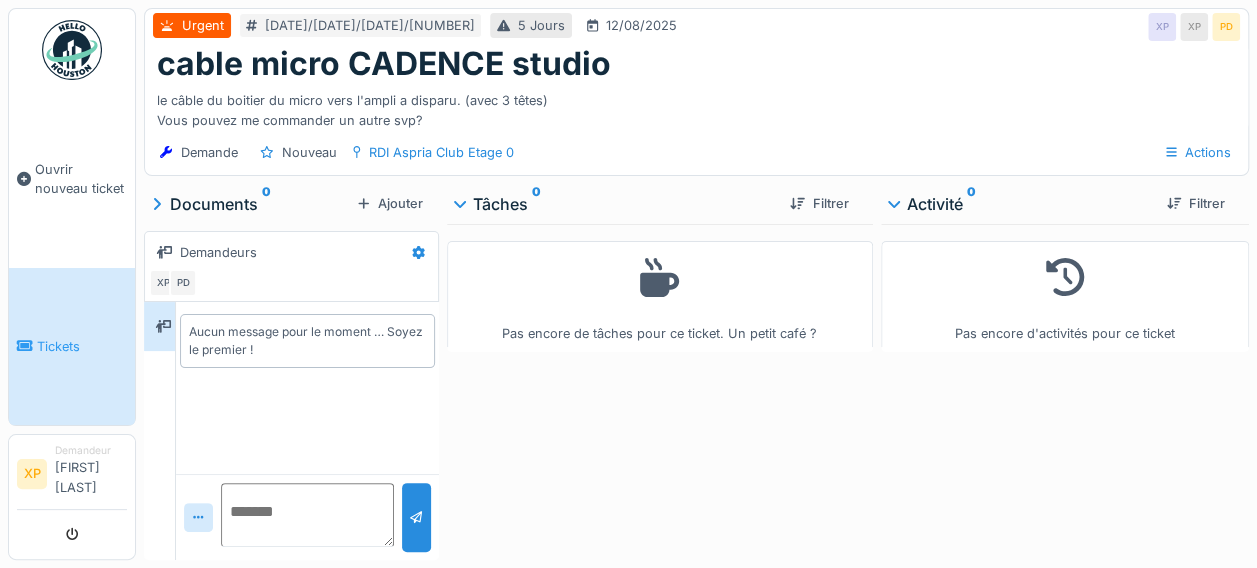 click on "le câble du boitier du micro vers l'ampli a disparu. (avec 3 têtes)
Vous pouvez me commander un autre svp?" at bounding box center (696, 106) 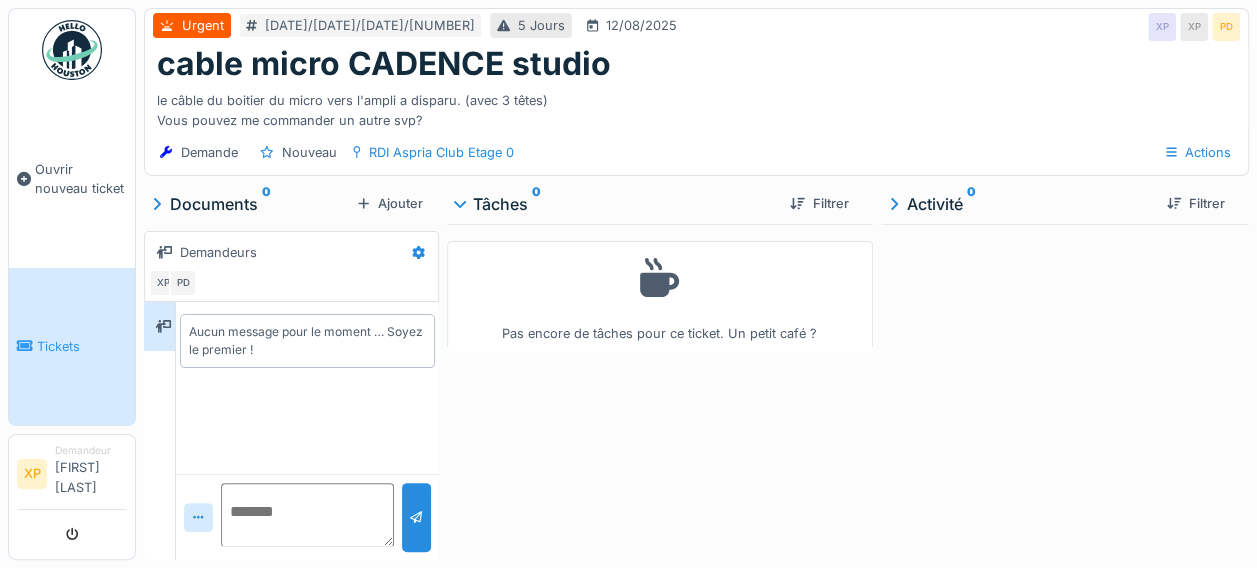 click 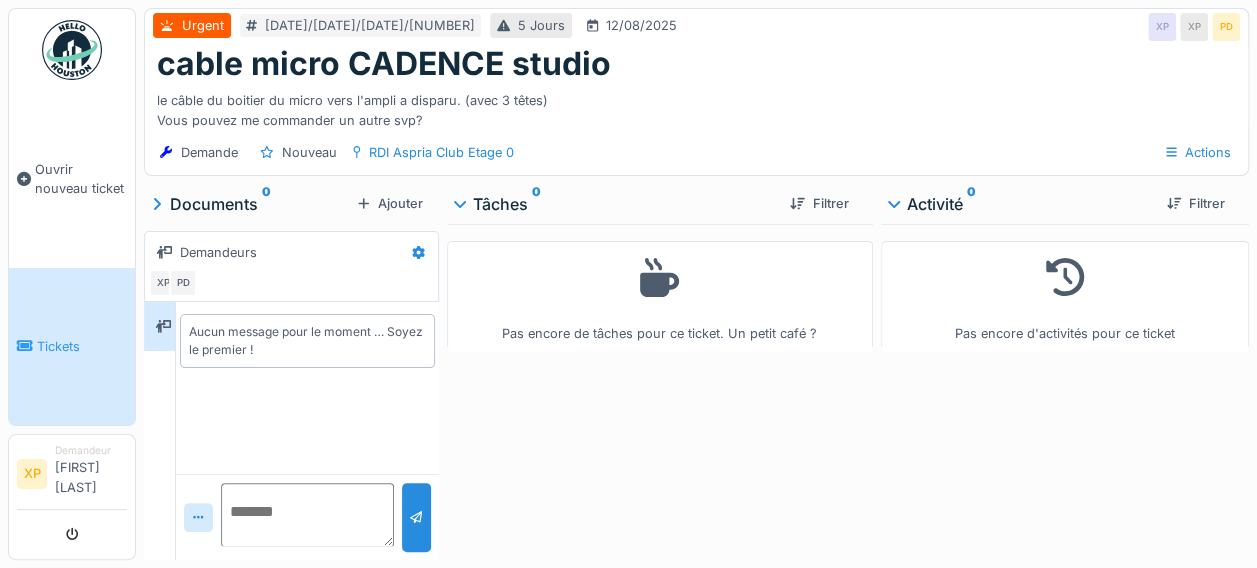 scroll, scrollTop: 0, scrollLeft: 0, axis: both 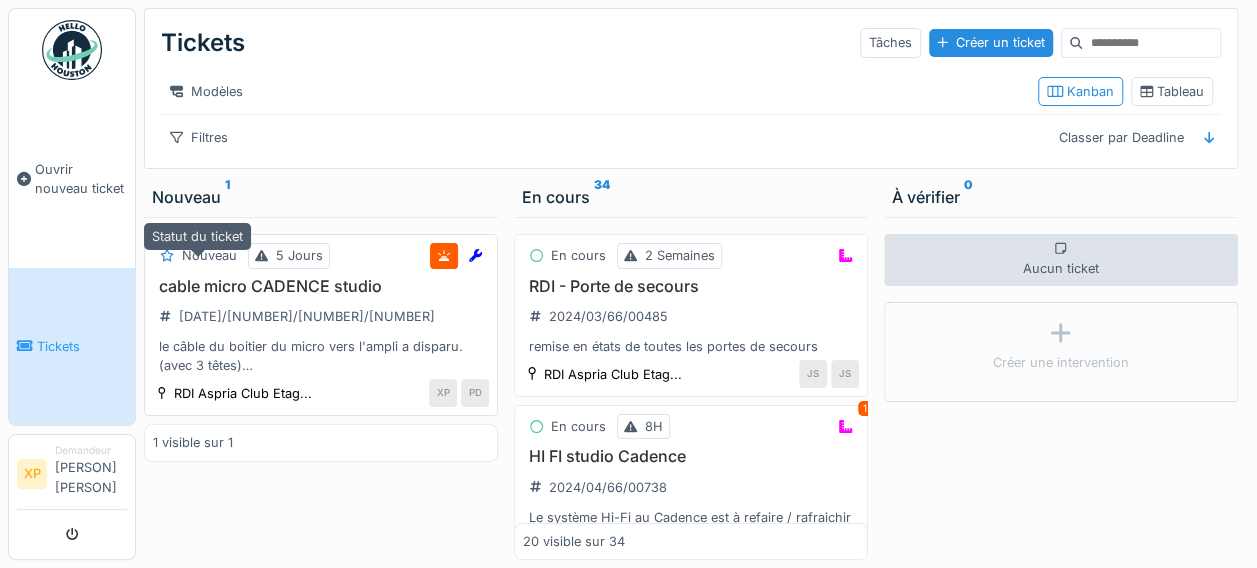 click on "Nouveau" at bounding box center (209, 255) 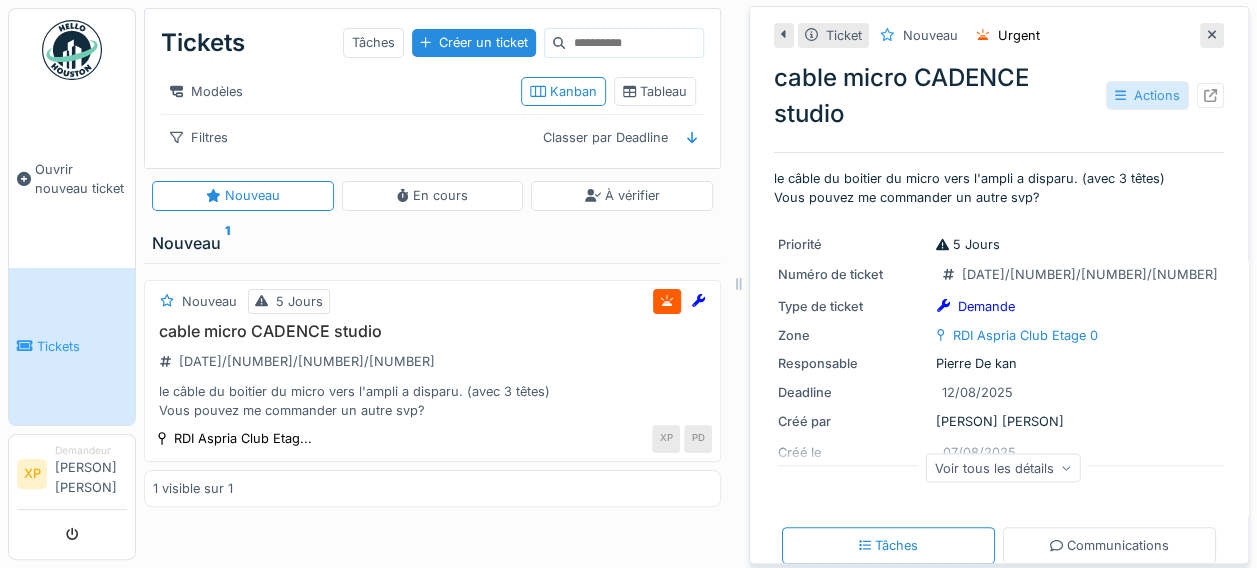 click on "Actions" at bounding box center [1147, 95] 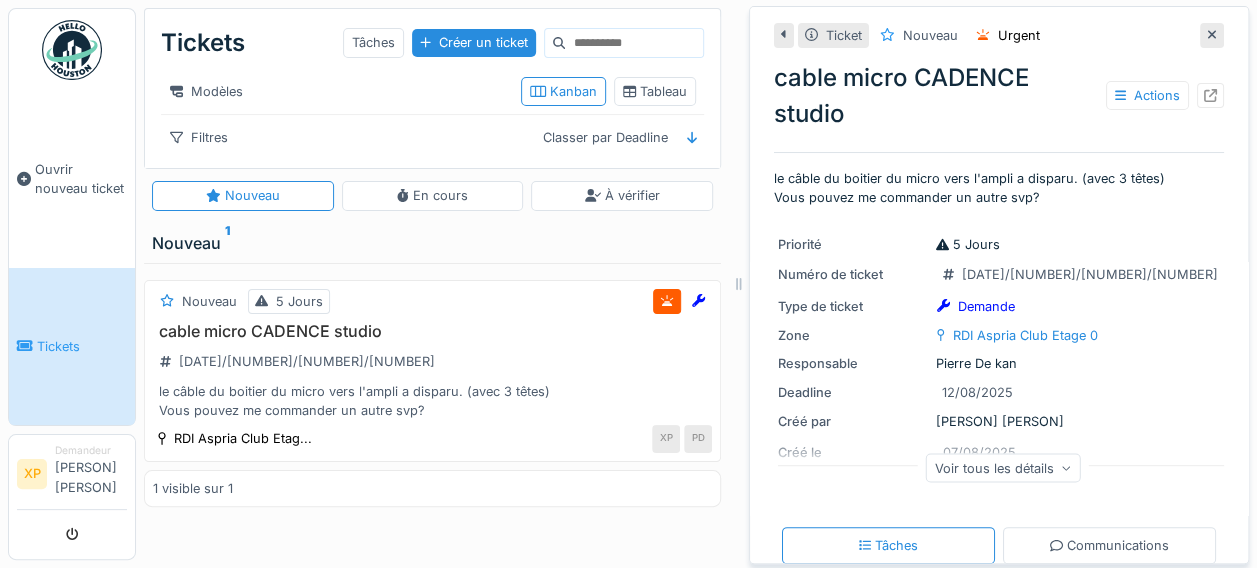 click on "cable micro CADENCE studio Actions" at bounding box center (999, 100) 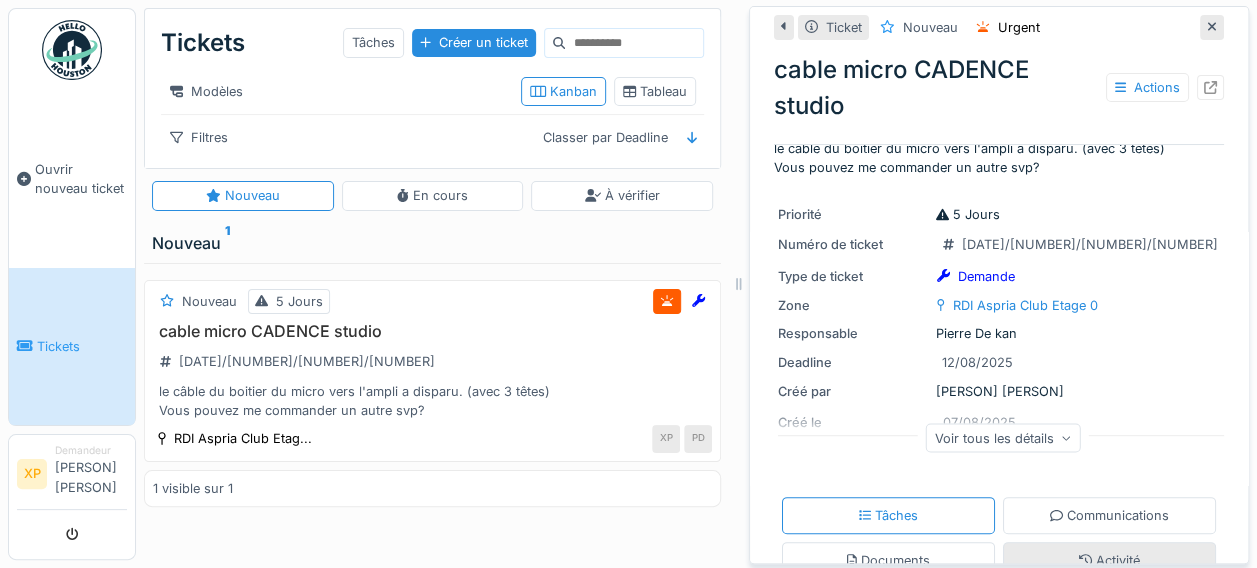 scroll, scrollTop: 0, scrollLeft: 0, axis: both 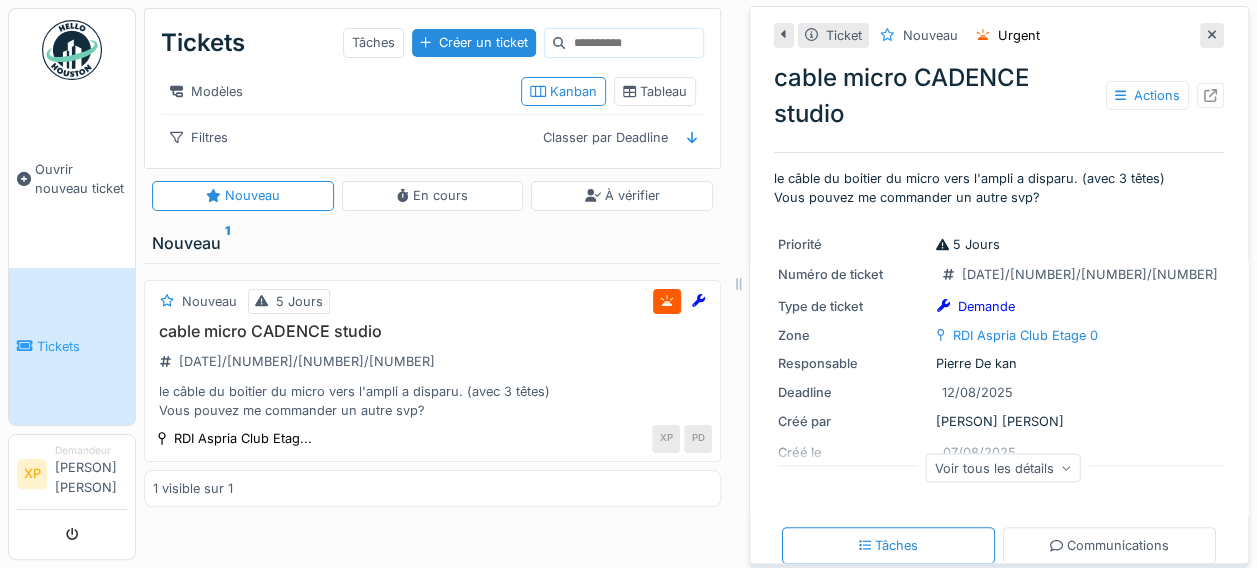 click 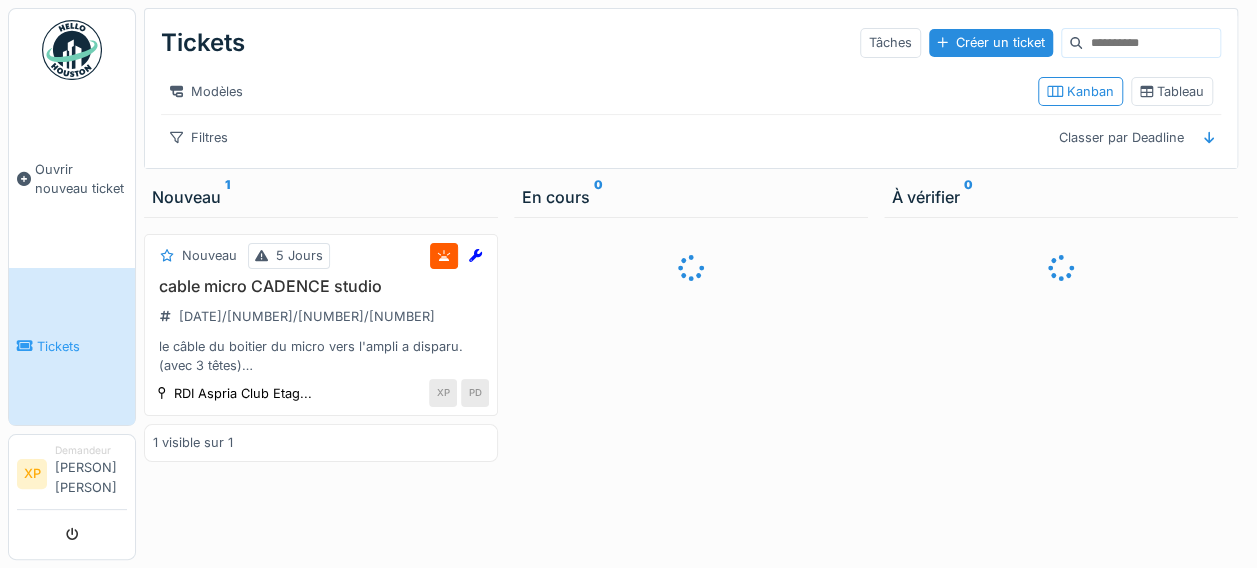 scroll, scrollTop: 7, scrollLeft: 0, axis: vertical 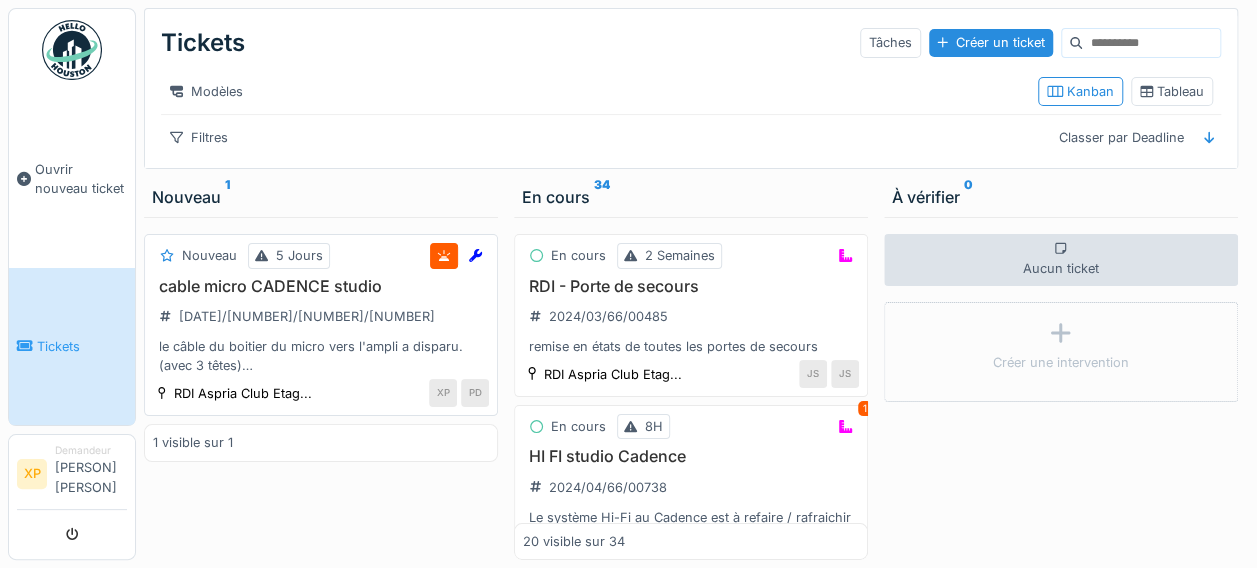 click on "cable micro CADENCE studio" at bounding box center [321, 286] 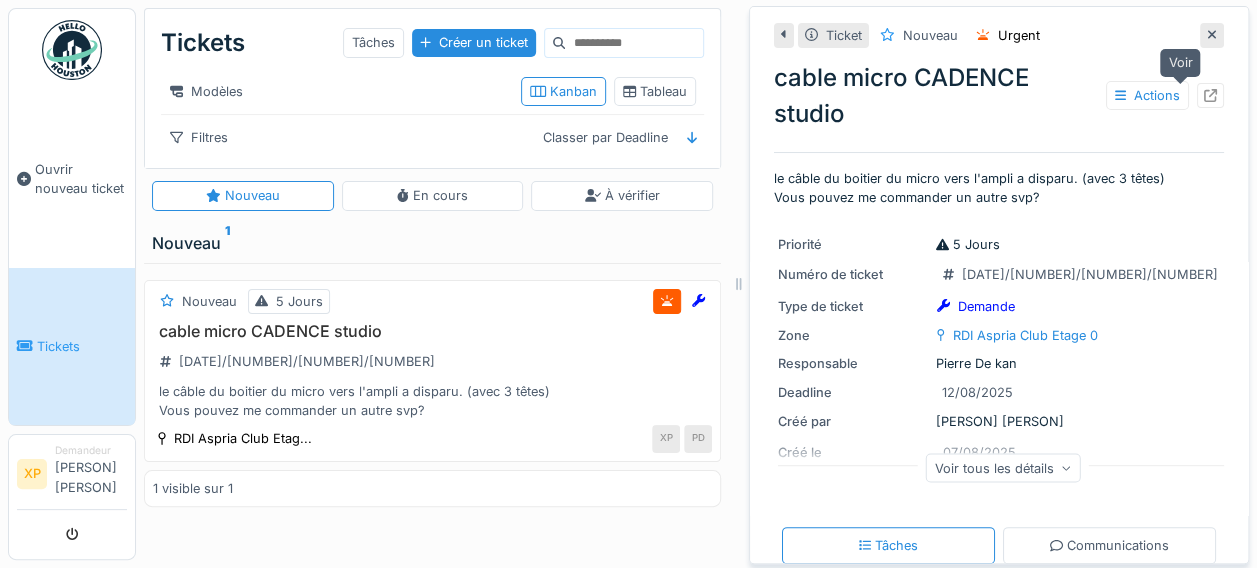 click 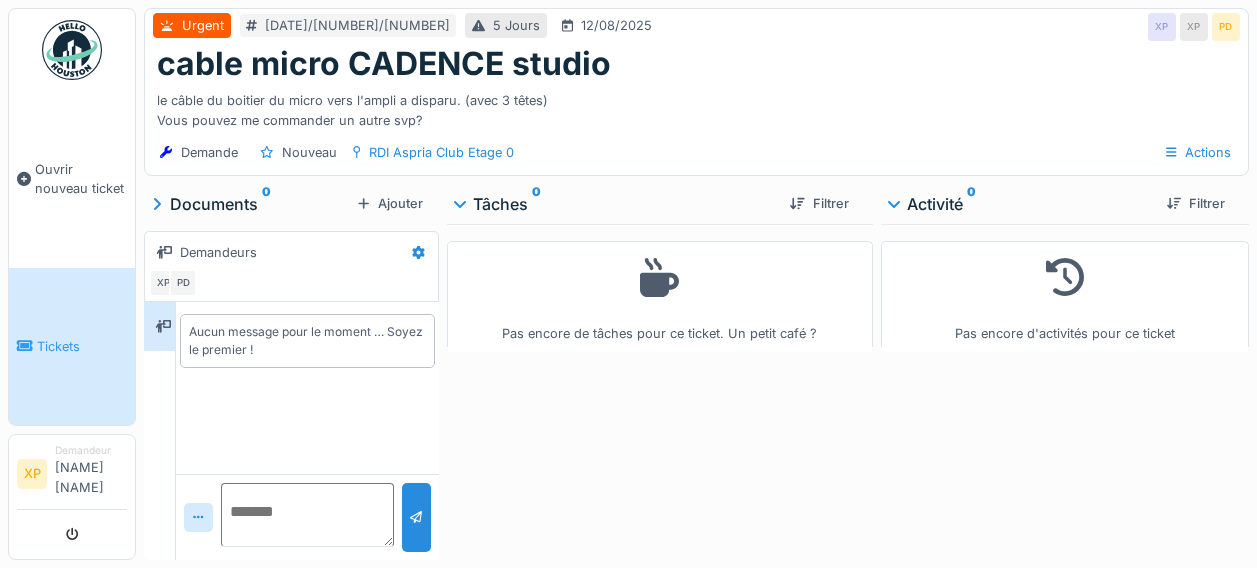 scroll, scrollTop: 0, scrollLeft: 0, axis: both 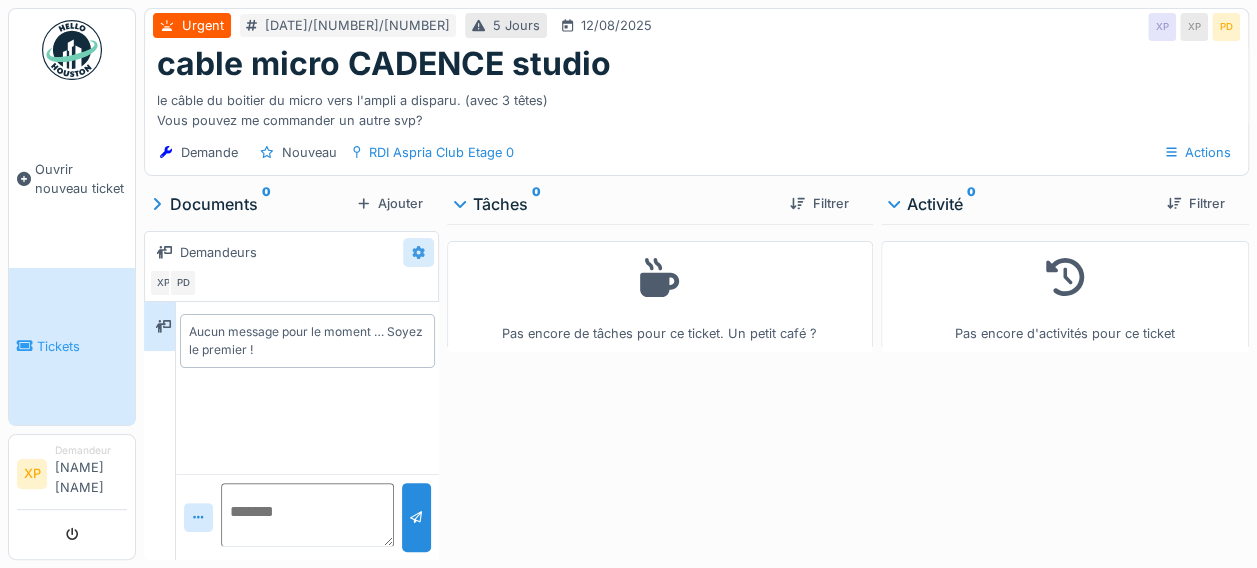 click 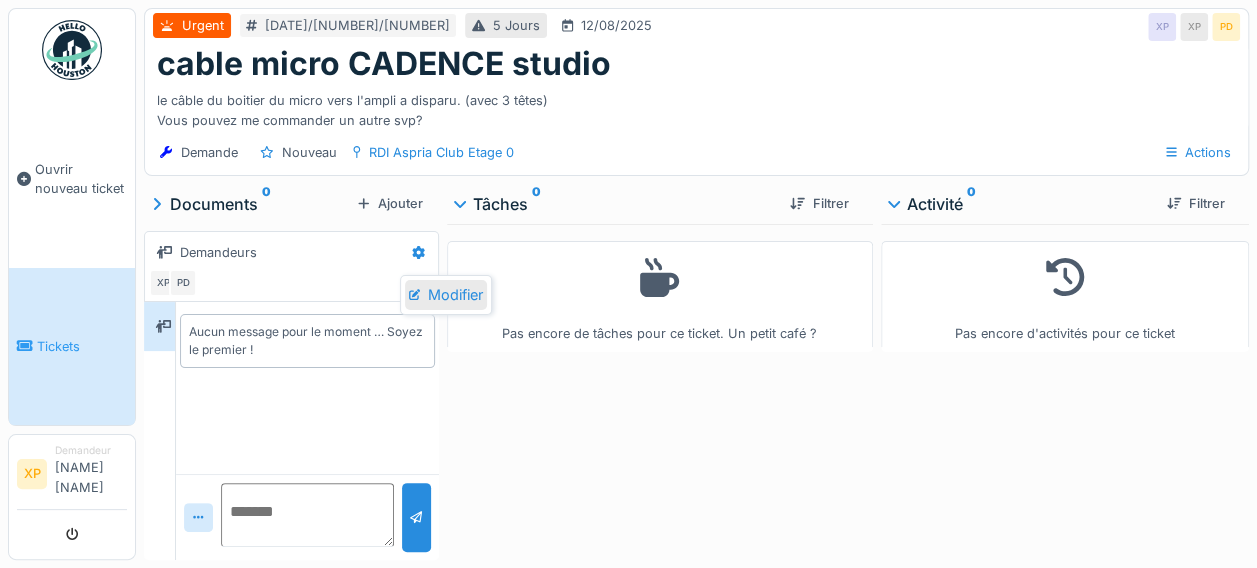 click on "Modifier" at bounding box center [446, 295] 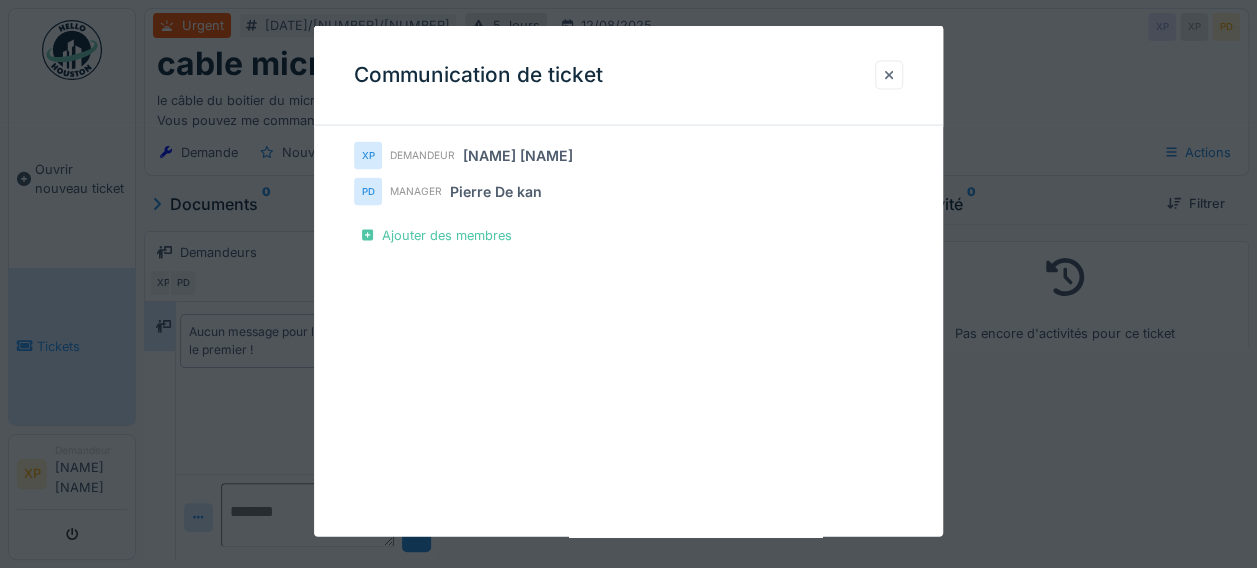 click at bounding box center [889, 74] 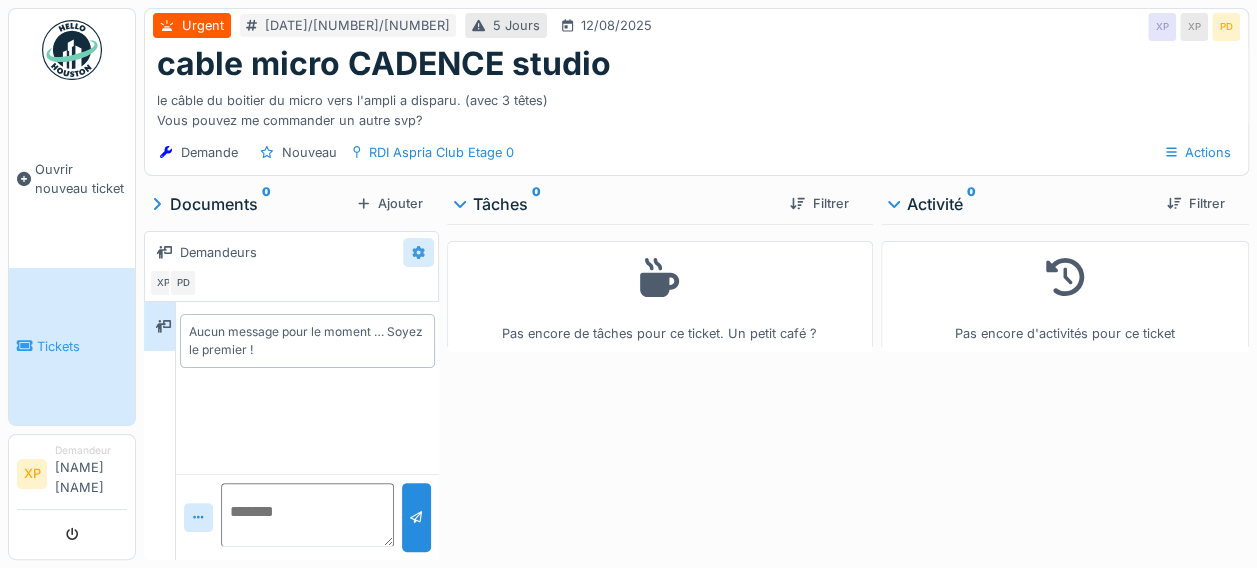 click 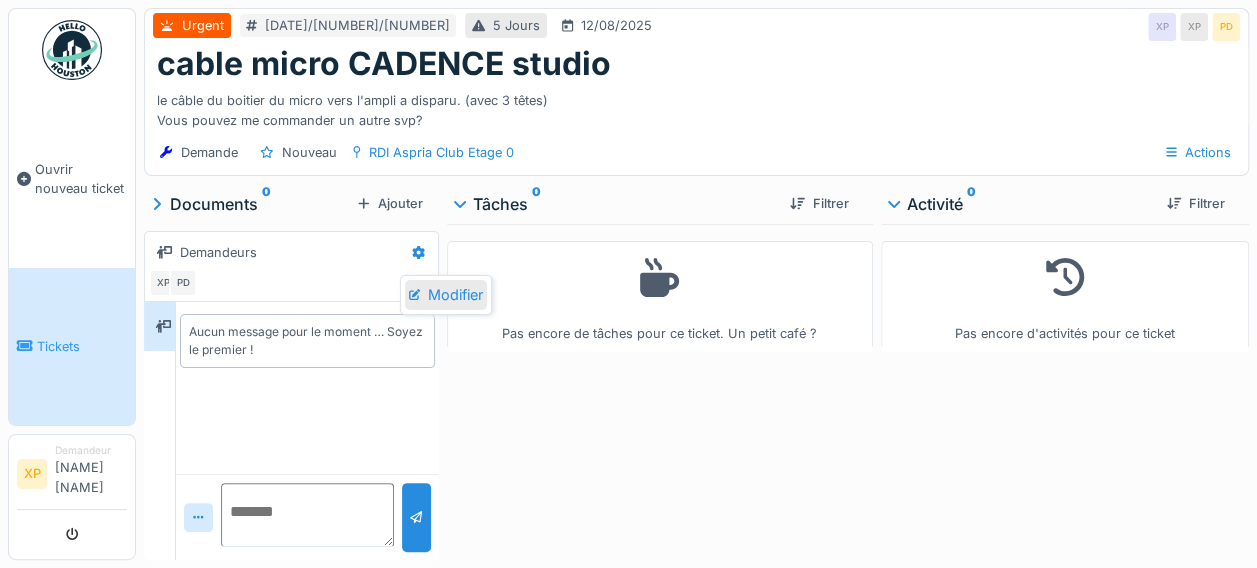 click at bounding box center (418, 294) 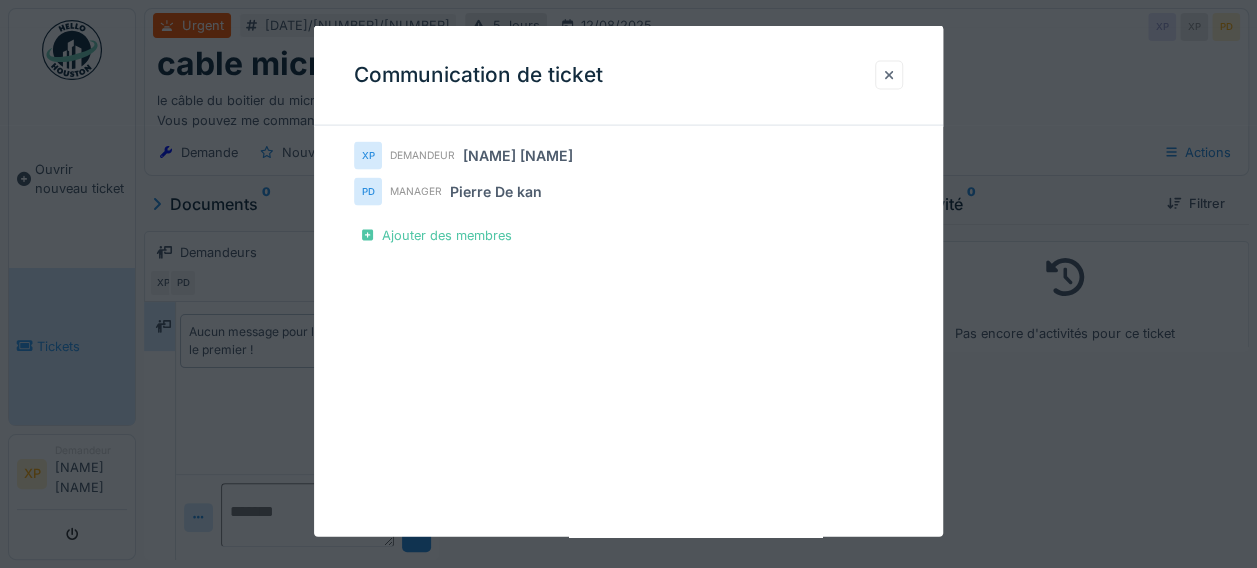 click at bounding box center [889, 74] 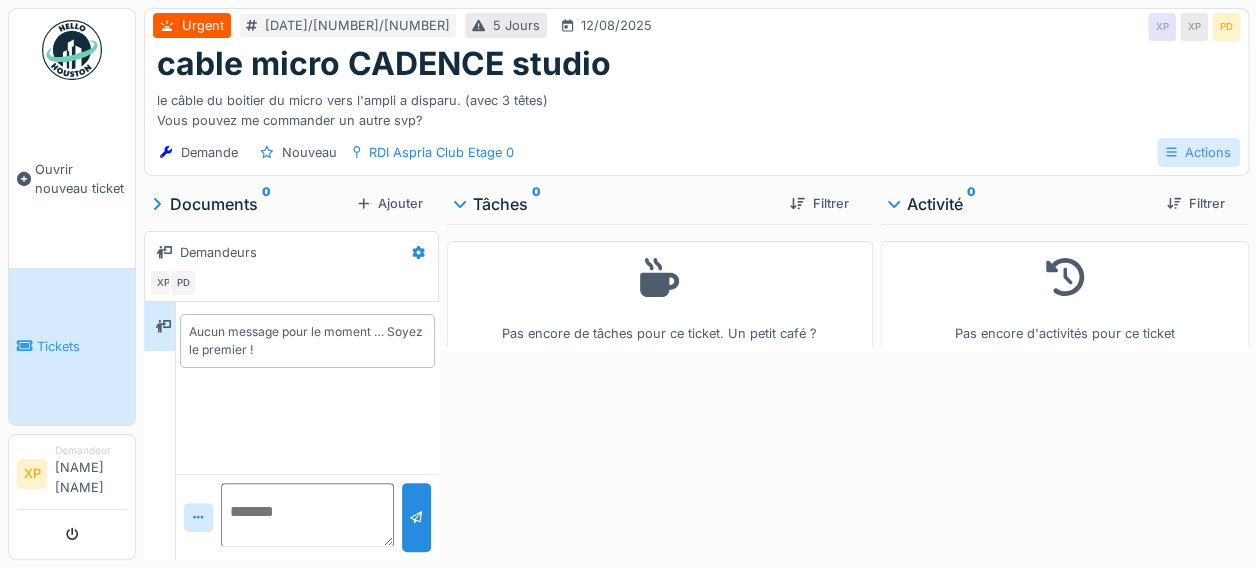 click on "Actions" at bounding box center [1198, 152] 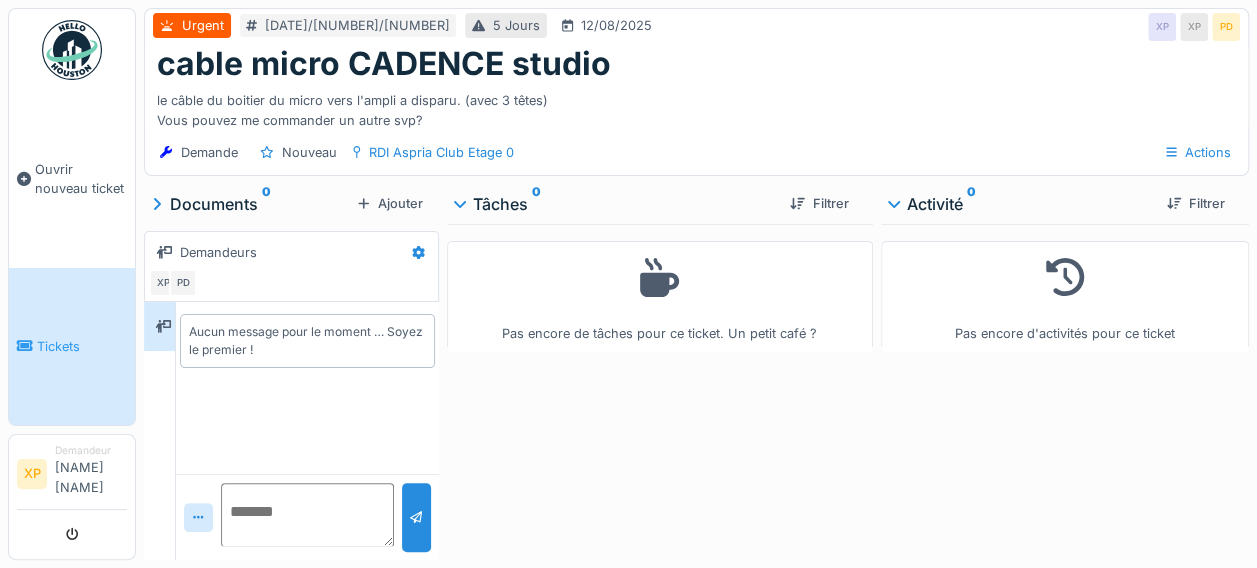 click on "le câble du boitier du micro vers l'ampli a disparu. (avec 3 têtes)
Vous pouvez me commander un autre svp?" at bounding box center (696, 106) 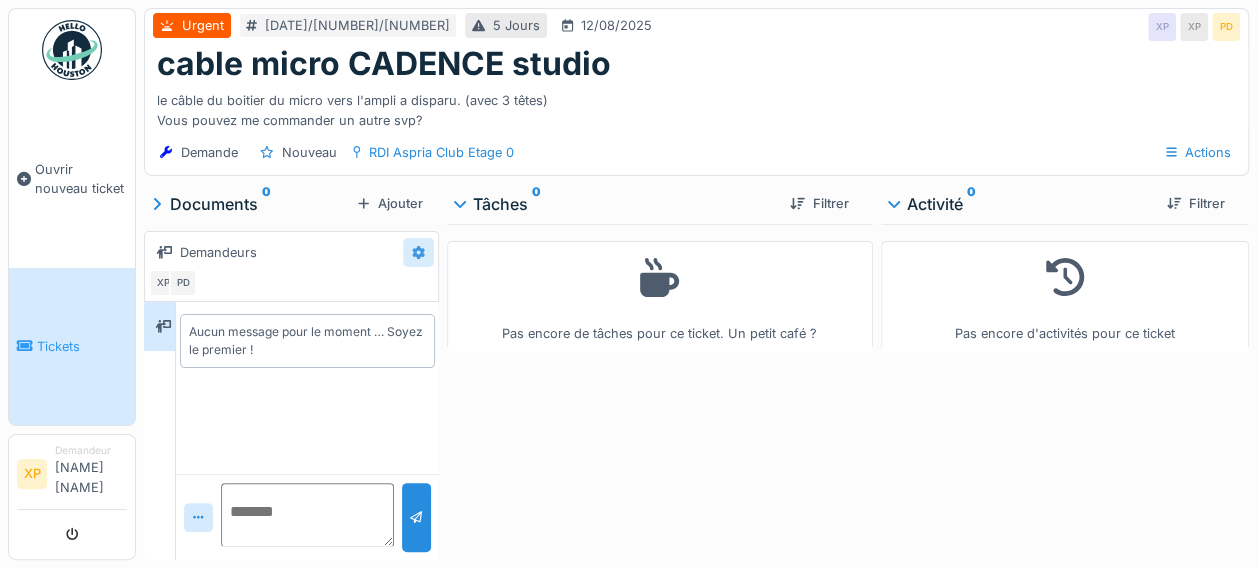 click 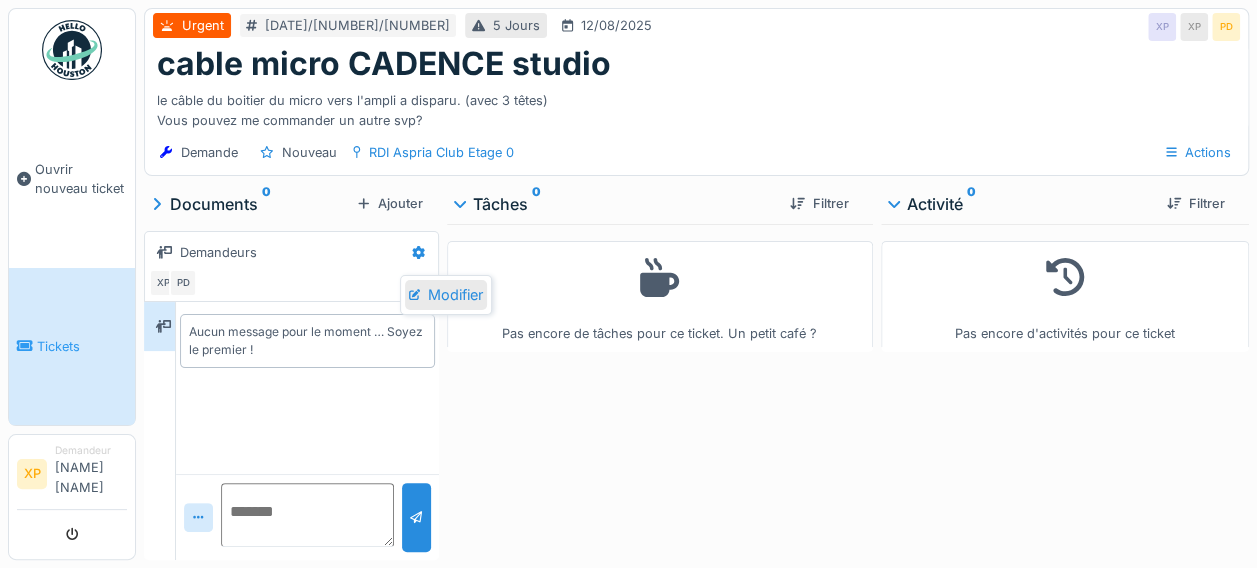 click on "Modifier" at bounding box center [446, 295] 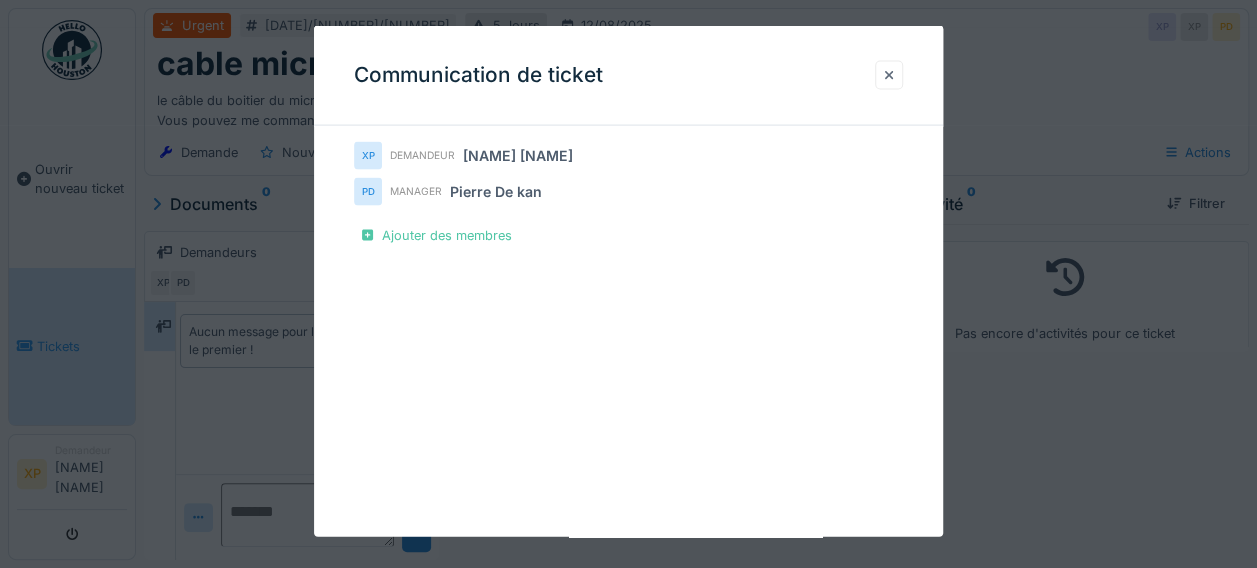 click at bounding box center (889, 74) 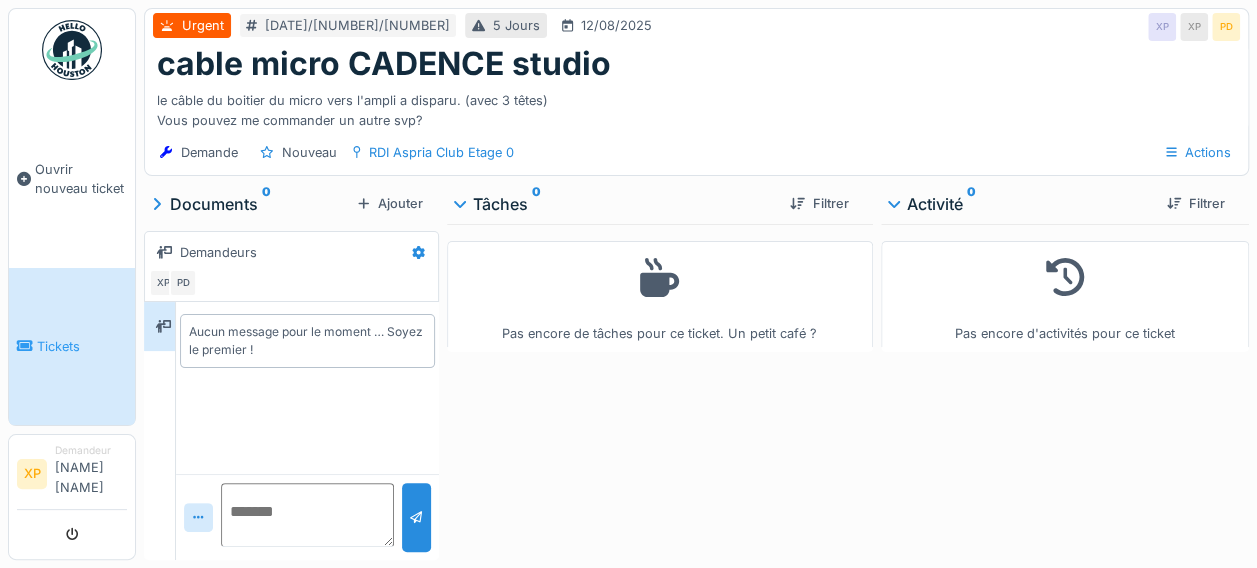 scroll, scrollTop: 15, scrollLeft: 0, axis: vertical 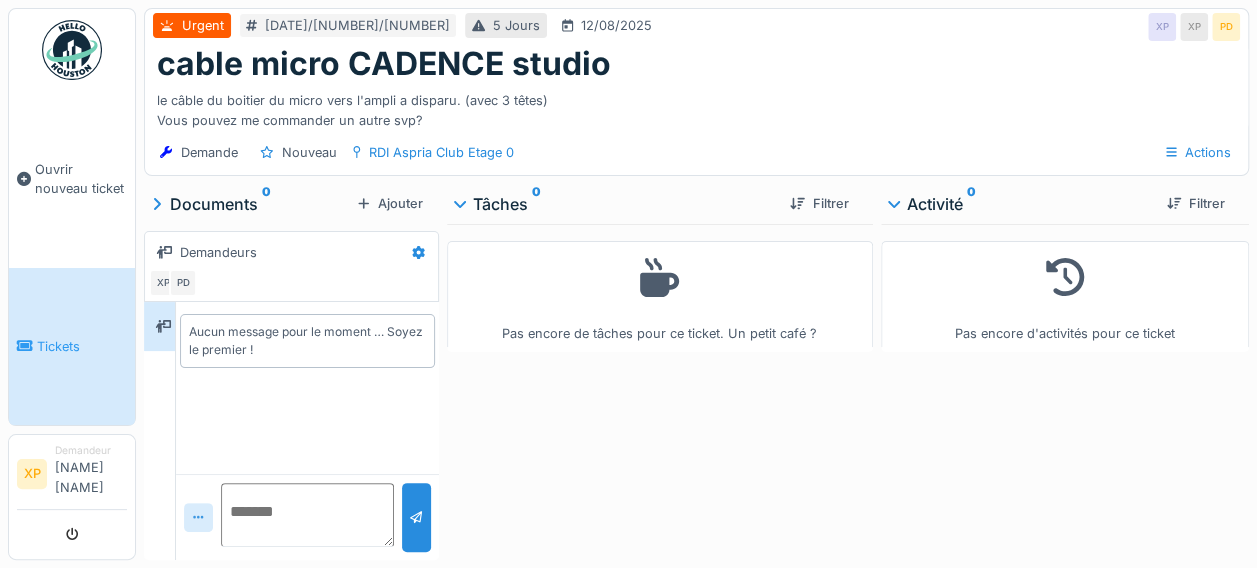click 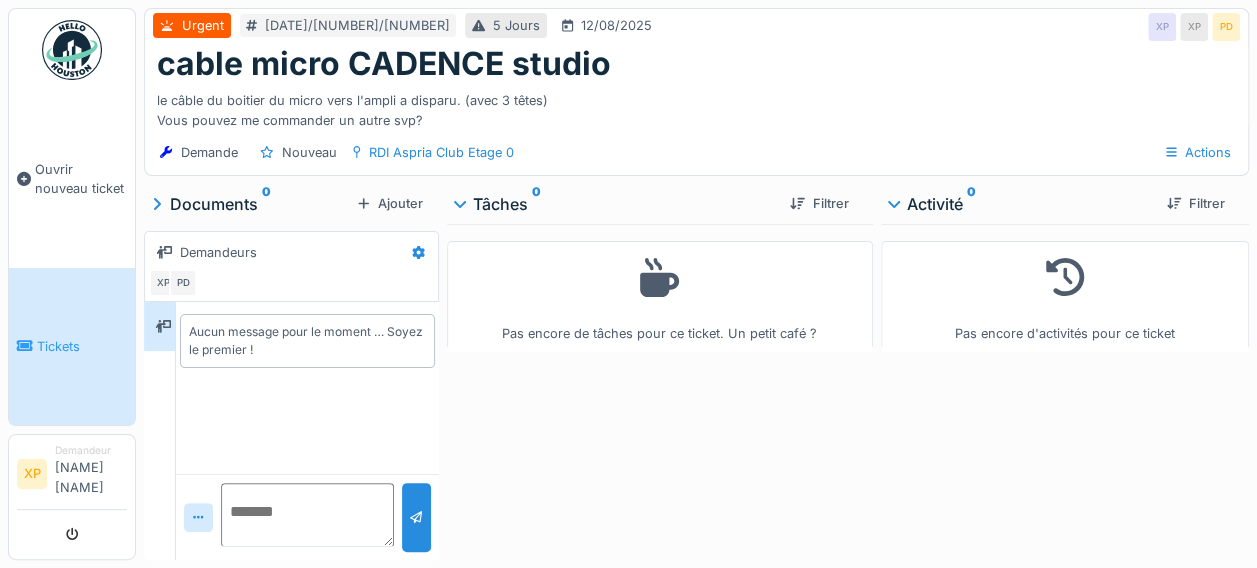 click at bounding box center [307, 515] 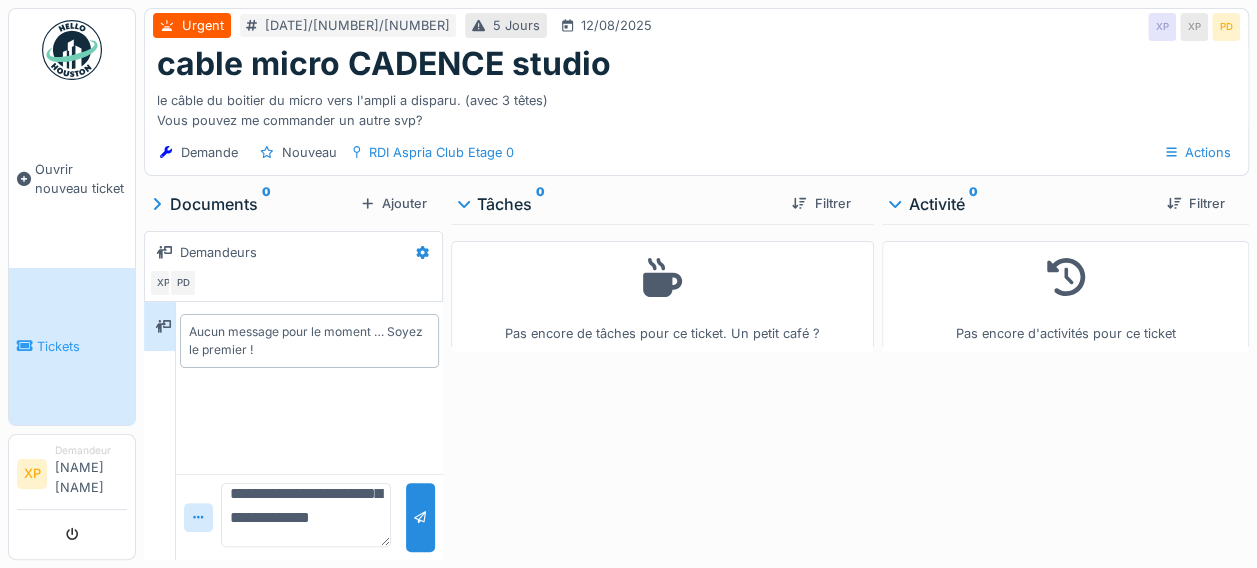 scroll, scrollTop: 71, scrollLeft: 0, axis: vertical 